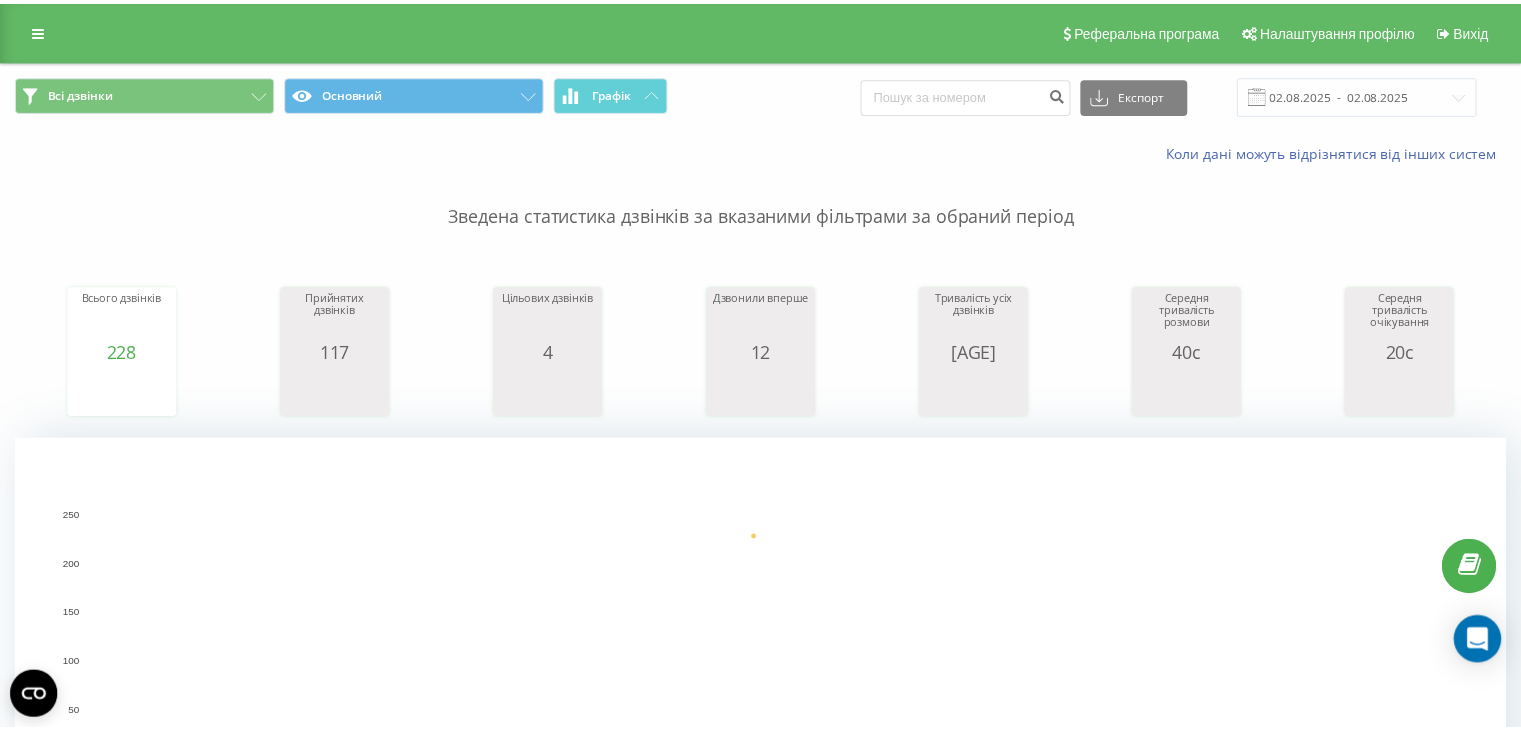 scroll, scrollTop: 0, scrollLeft: 0, axis: both 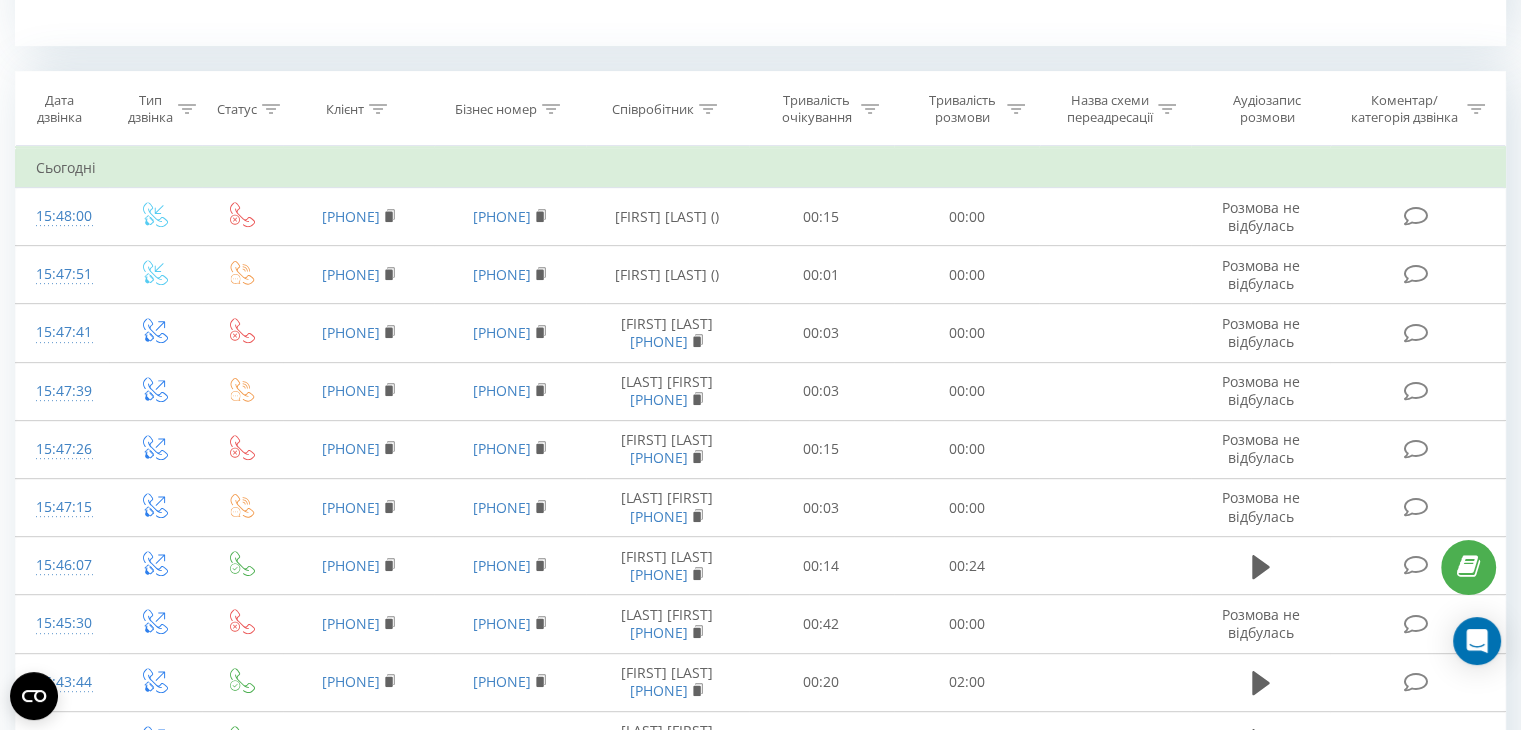 click on "Співробітник" at bounding box center [653, 109] 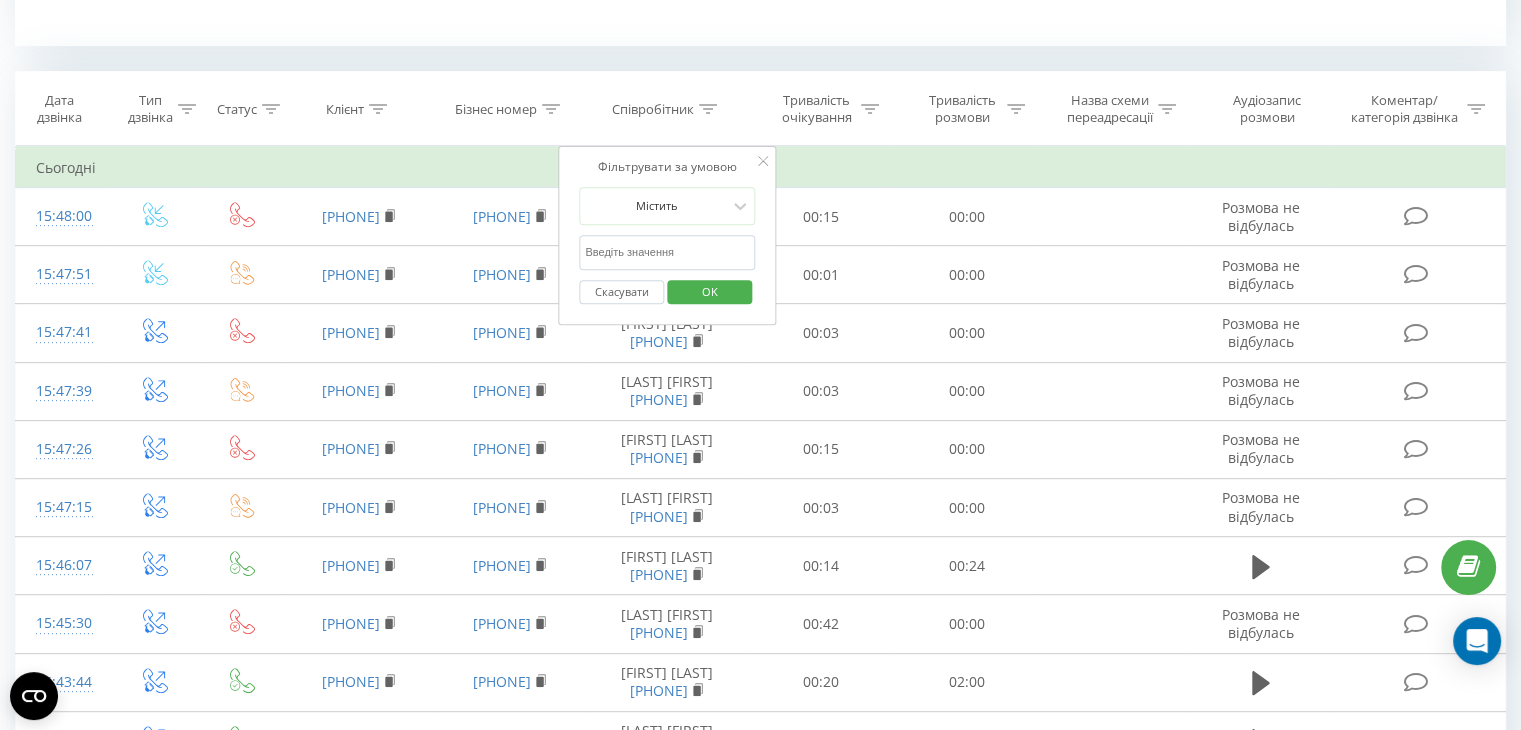 click at bounding box center (667, 252) 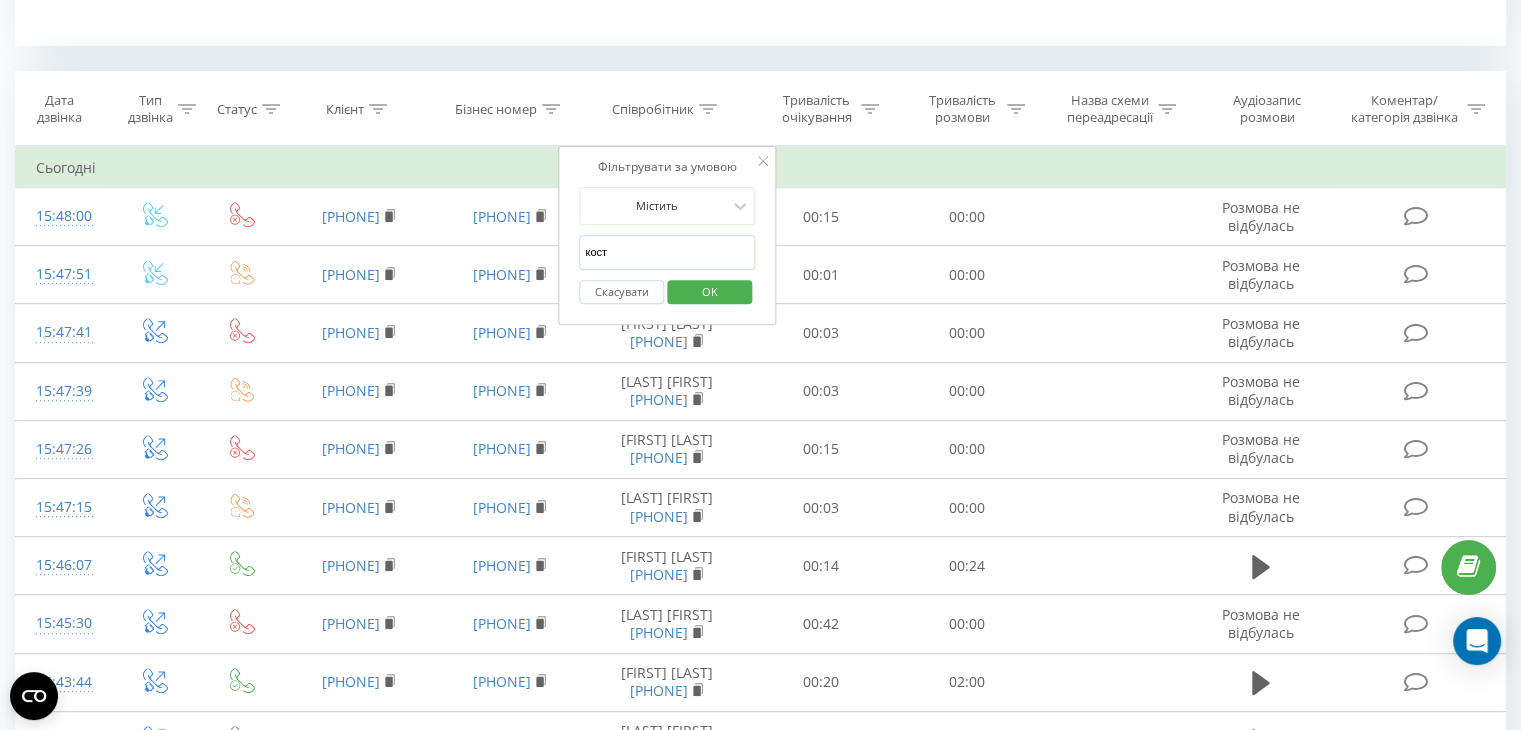 click on "OK" at bounding box center [710, 291] 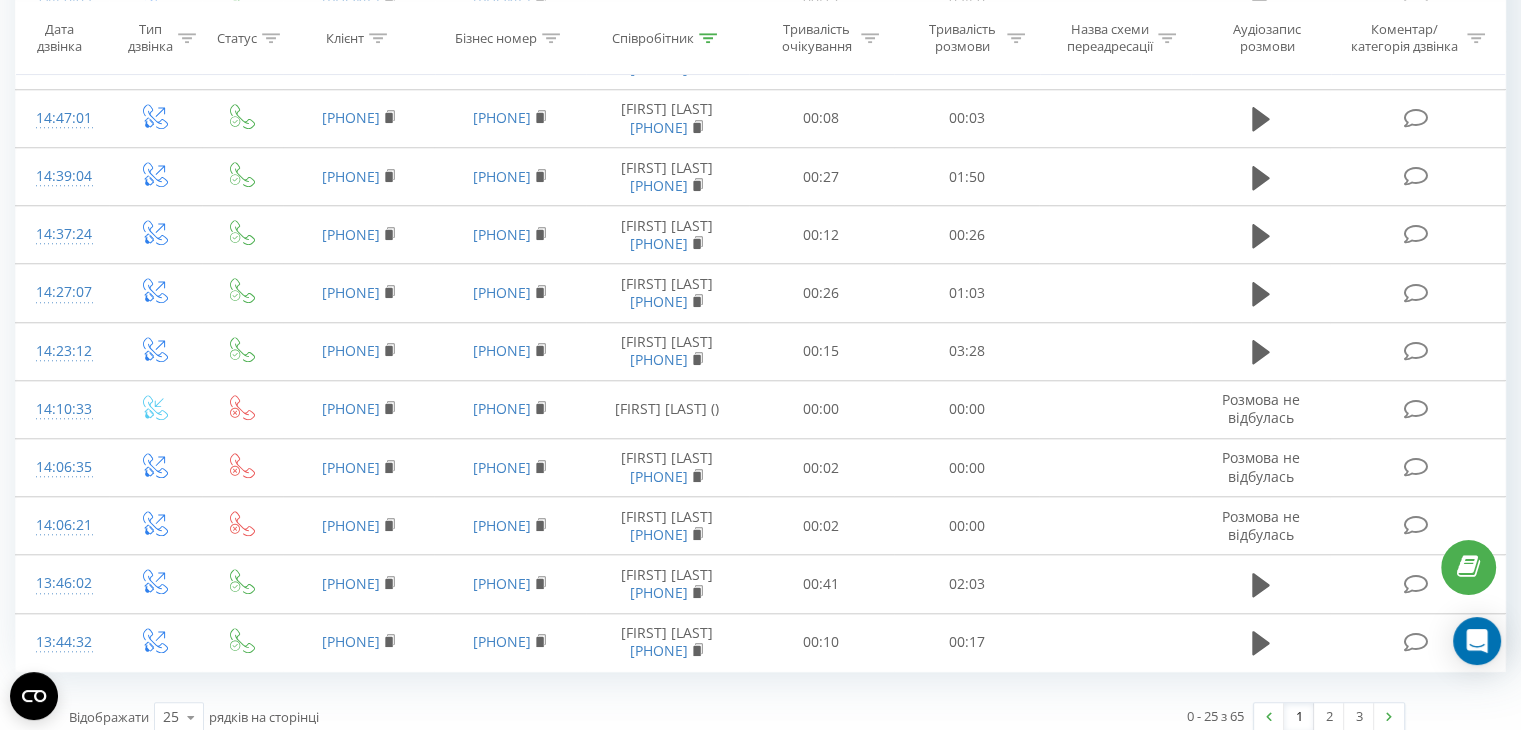scroll, scrollTop: 1774, scrollLeft: 0, axis: vertical 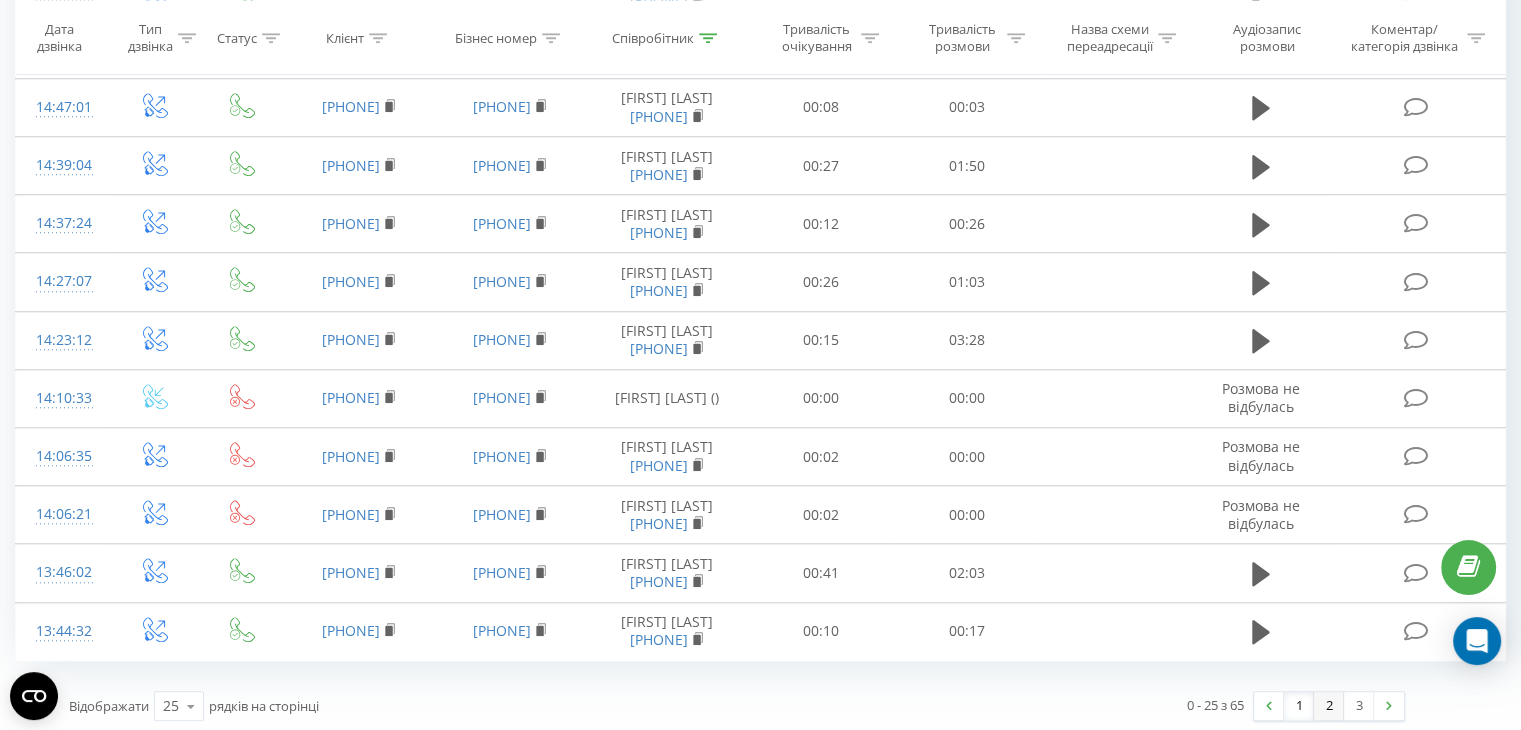 click on "2" at bounding box center [1329, 706] 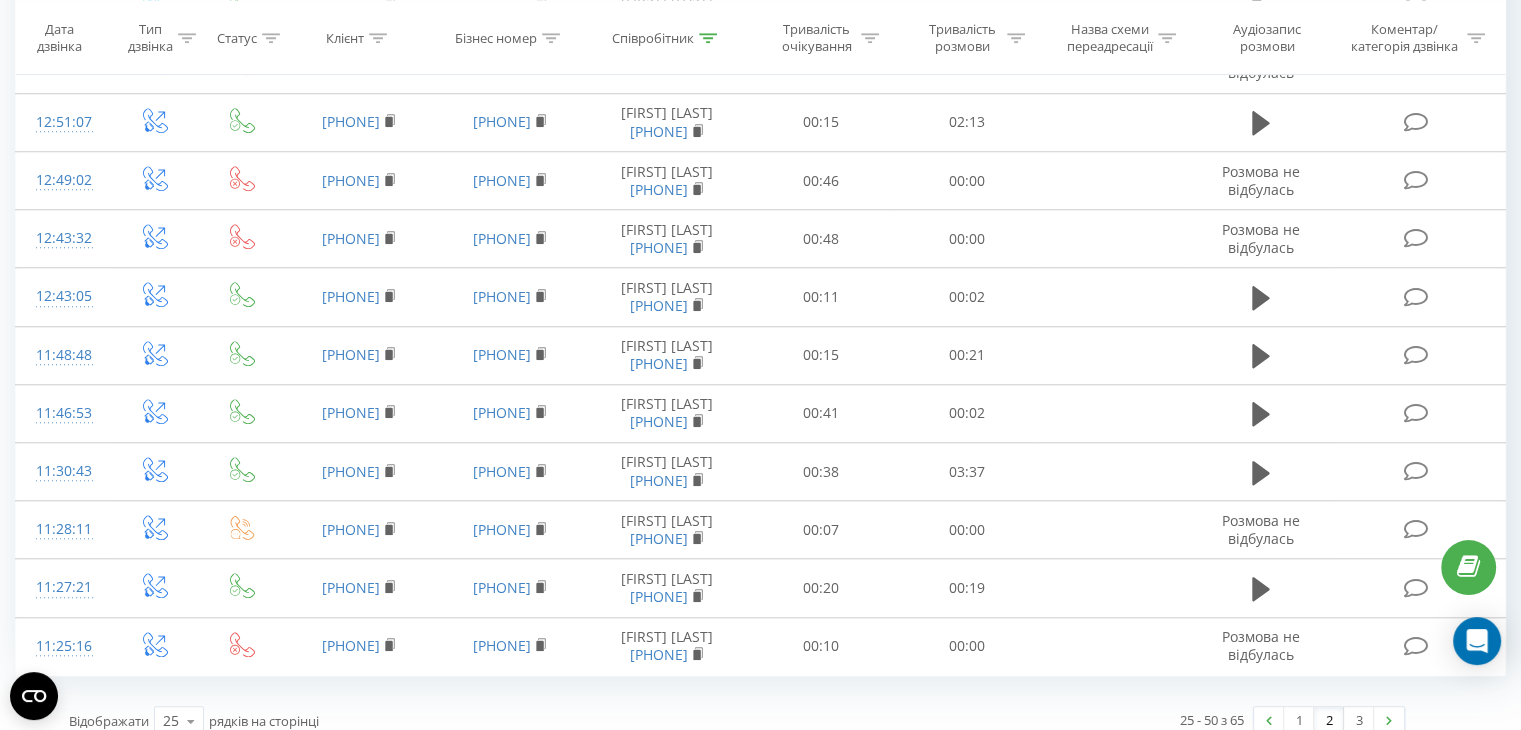 scroll, scrollTop: 1774, scrollLeft: 0, axis: vertical 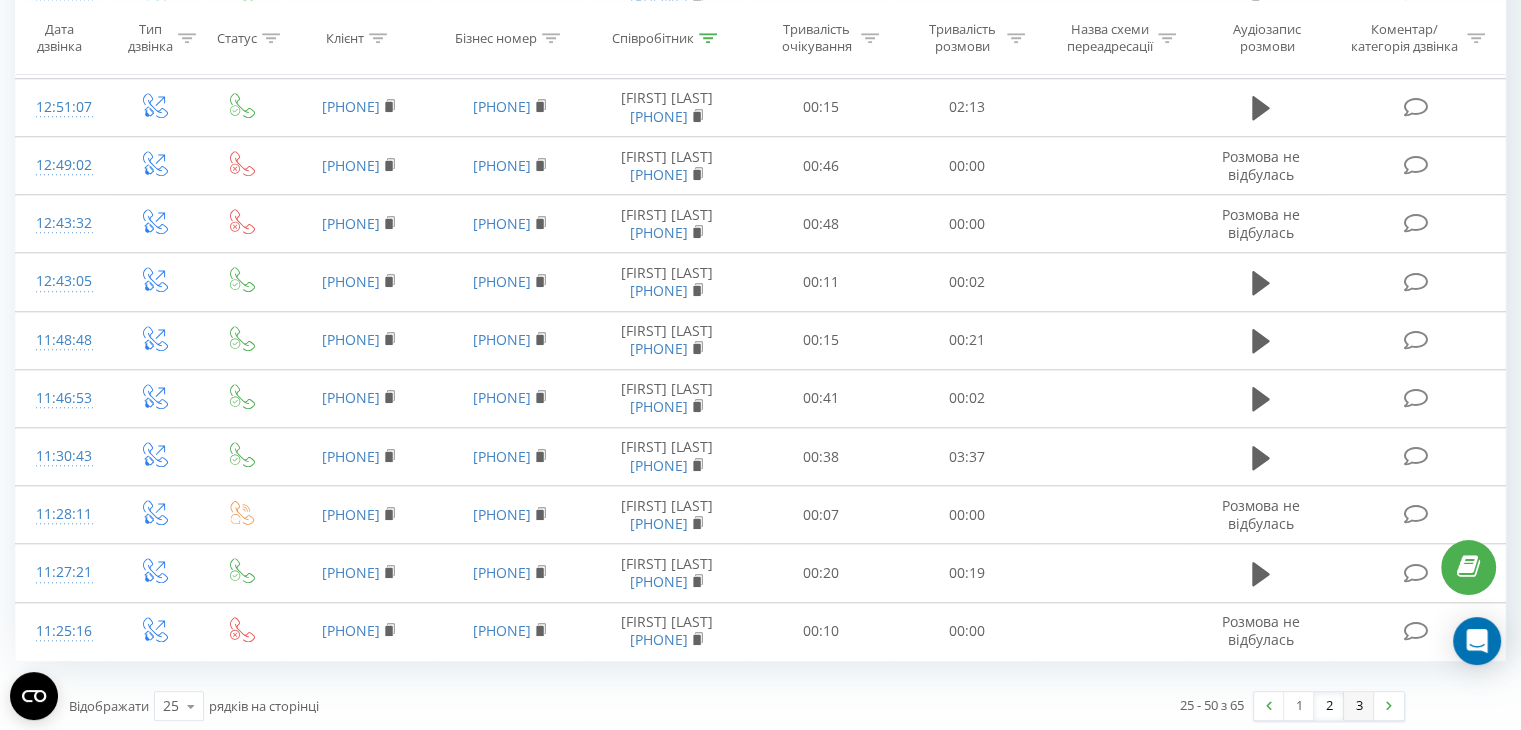 click on "3" at bounding box center (1359, 706) 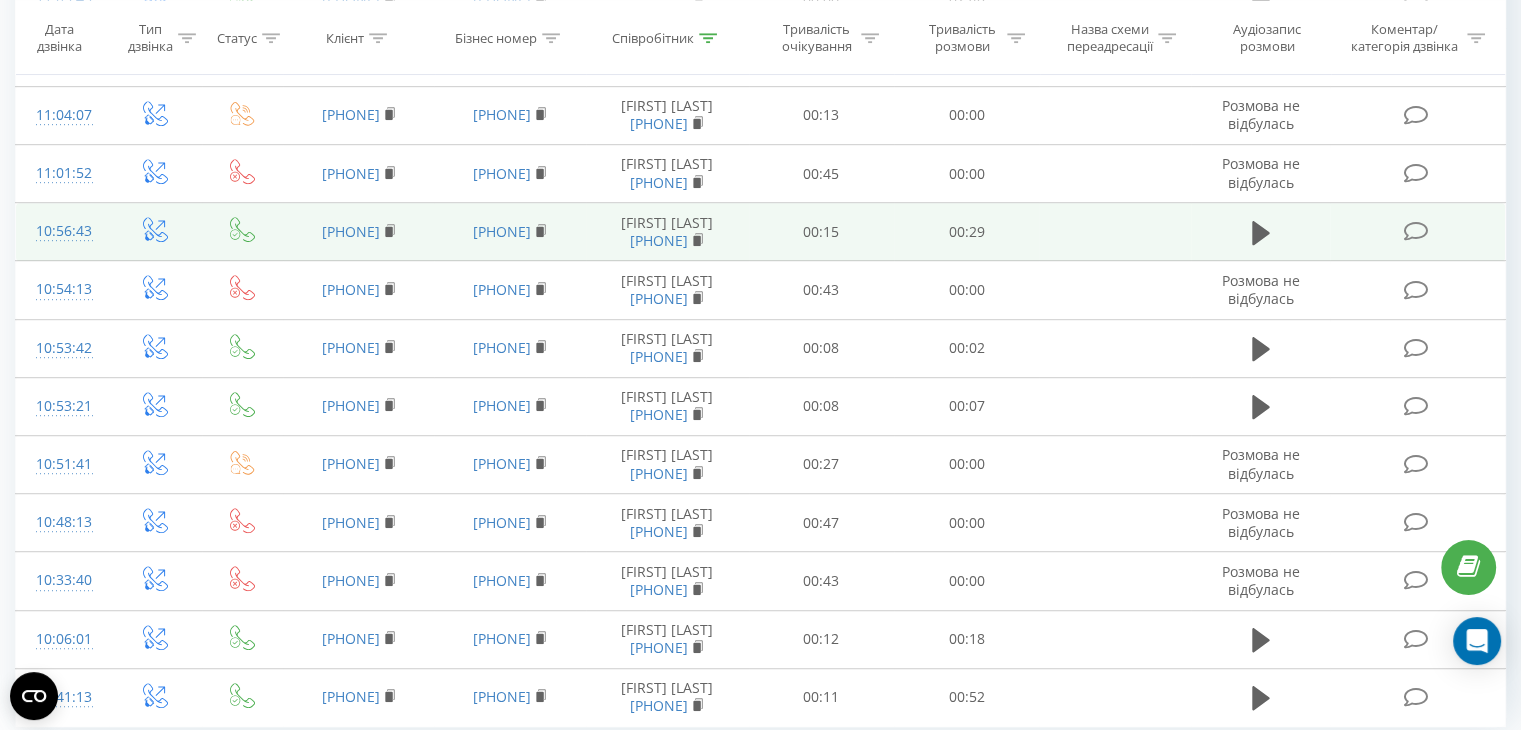 scroll, scrollTop: 1194, scrollLeft: 0, axis: vertical 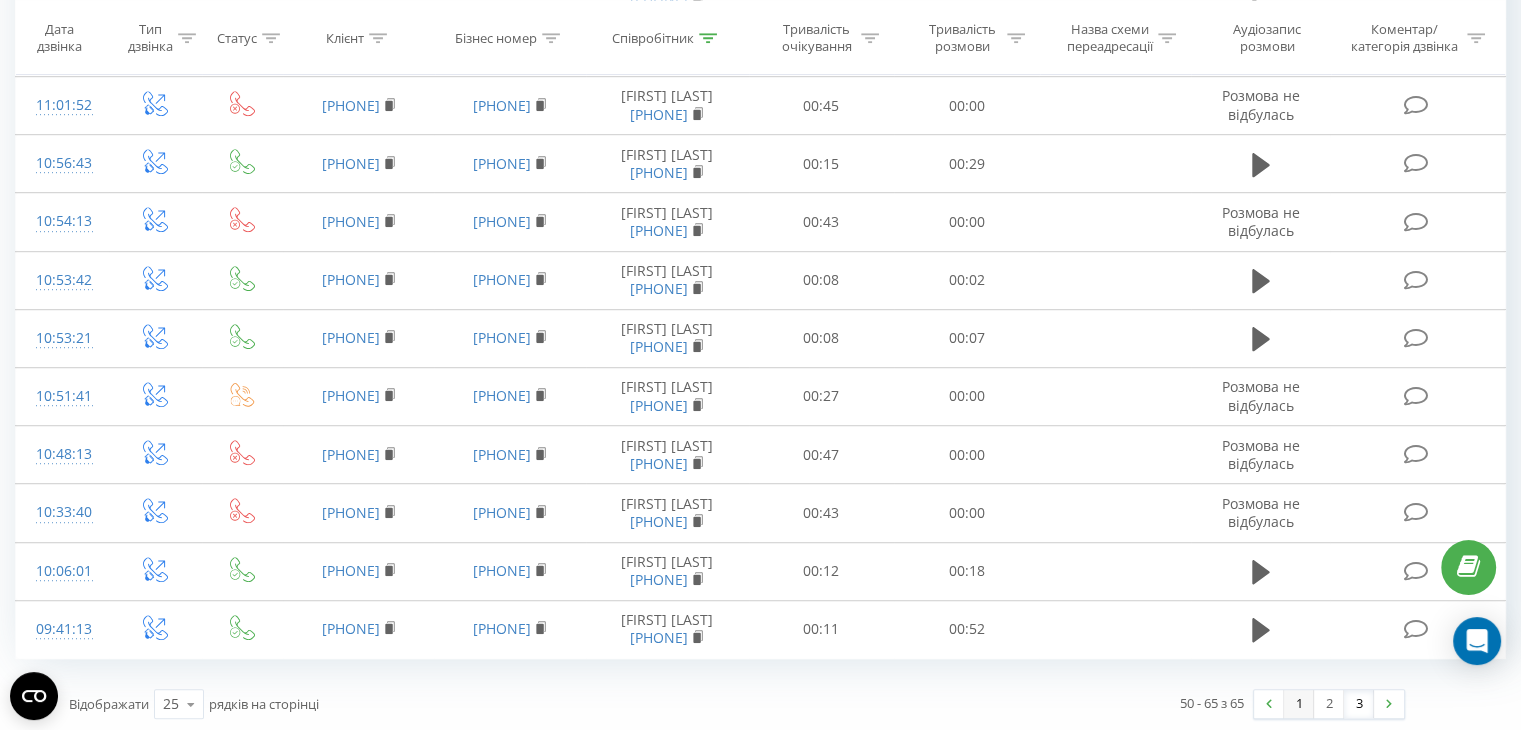 click on "1" at bounding box center (1299, 704) 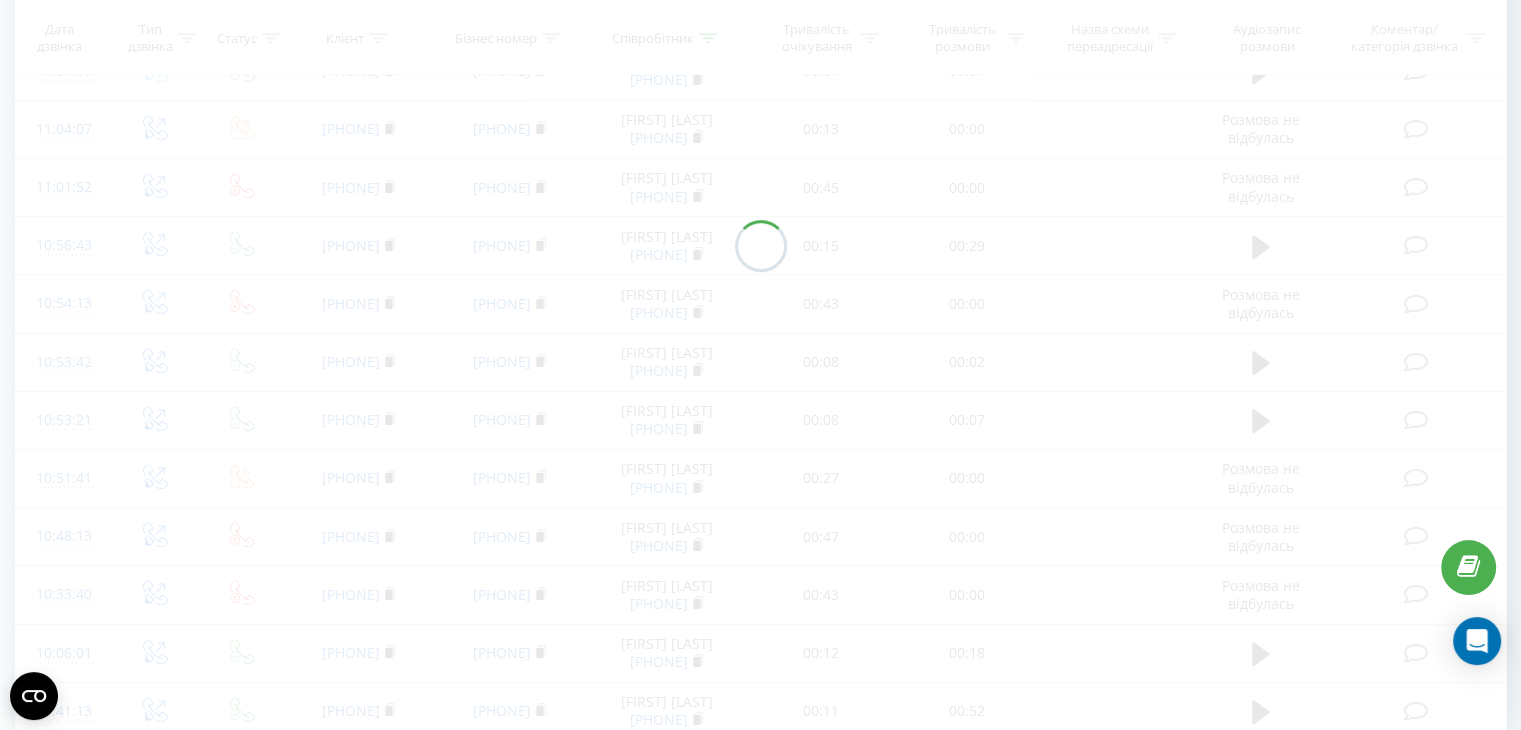 scroll, scrollTop: 812, scrollLeft: 0, axis: vertical 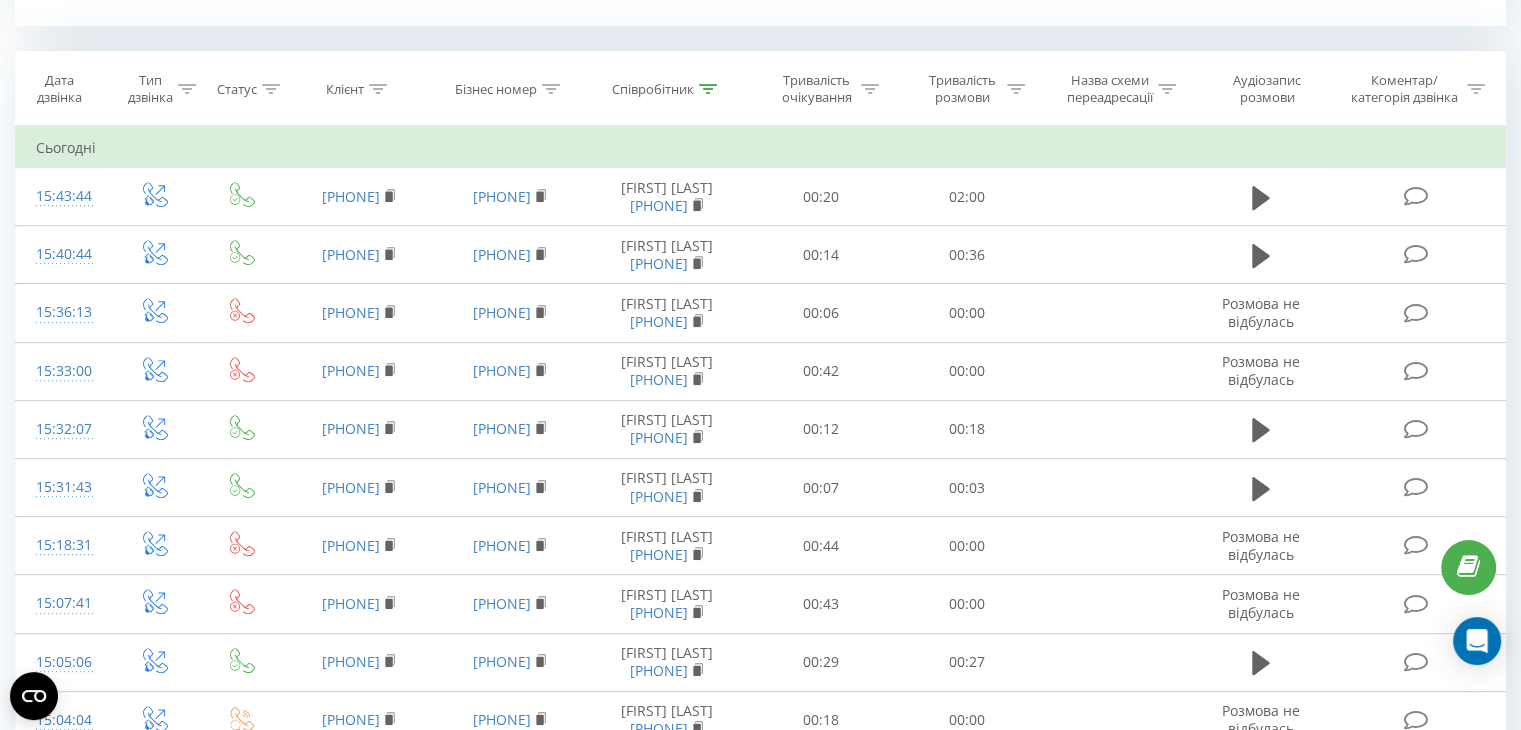 click 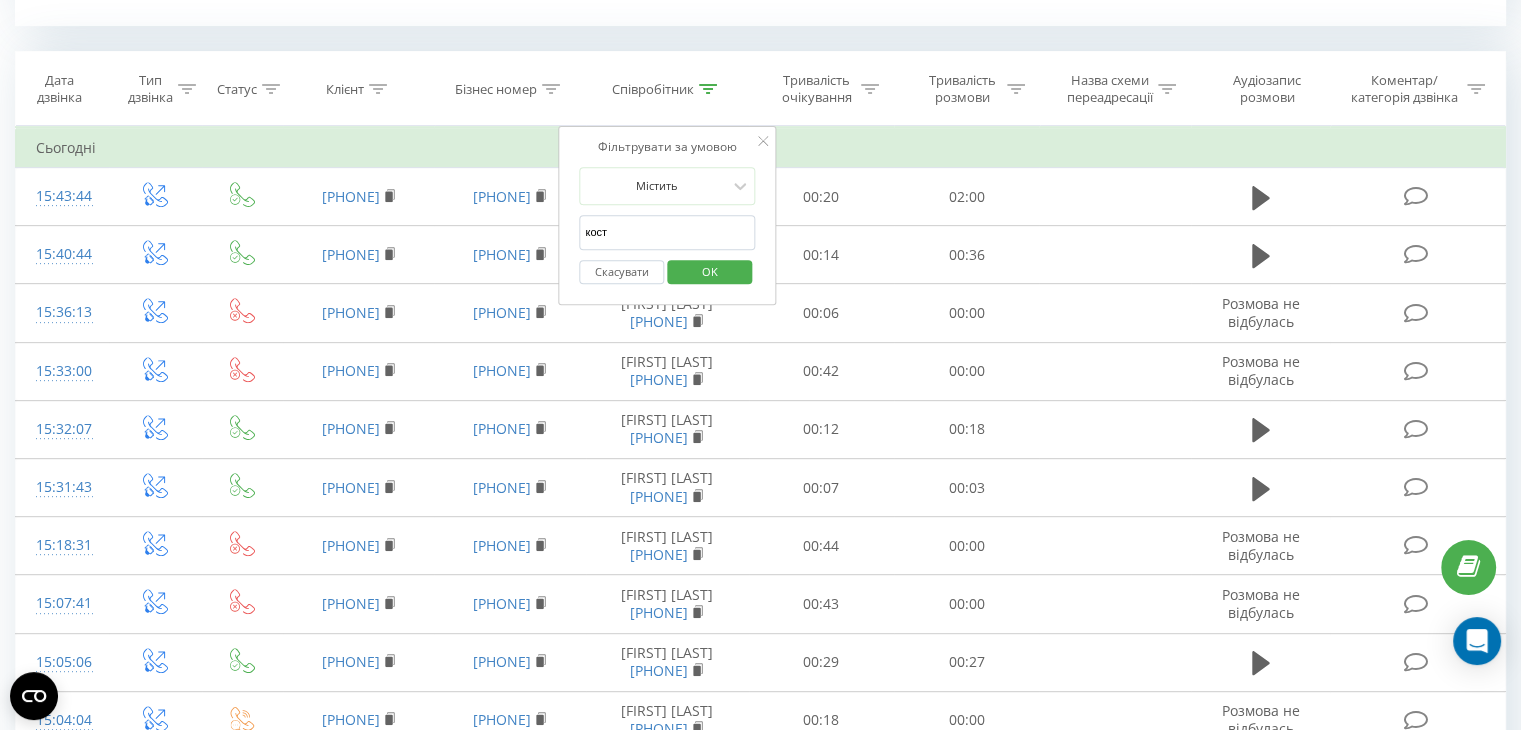 click on "кост" at bounding box center [667, 232] 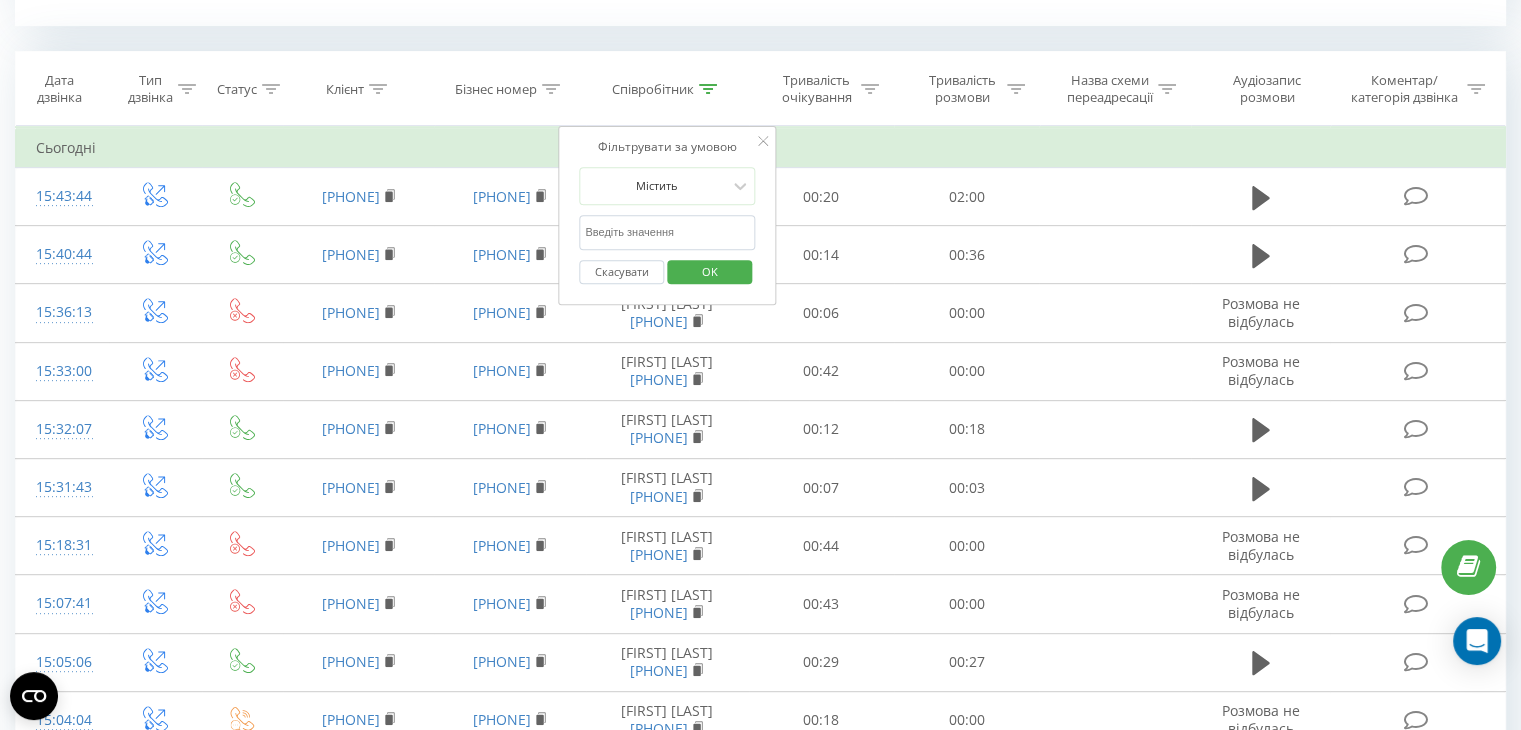click at bounding box center (667, 232) 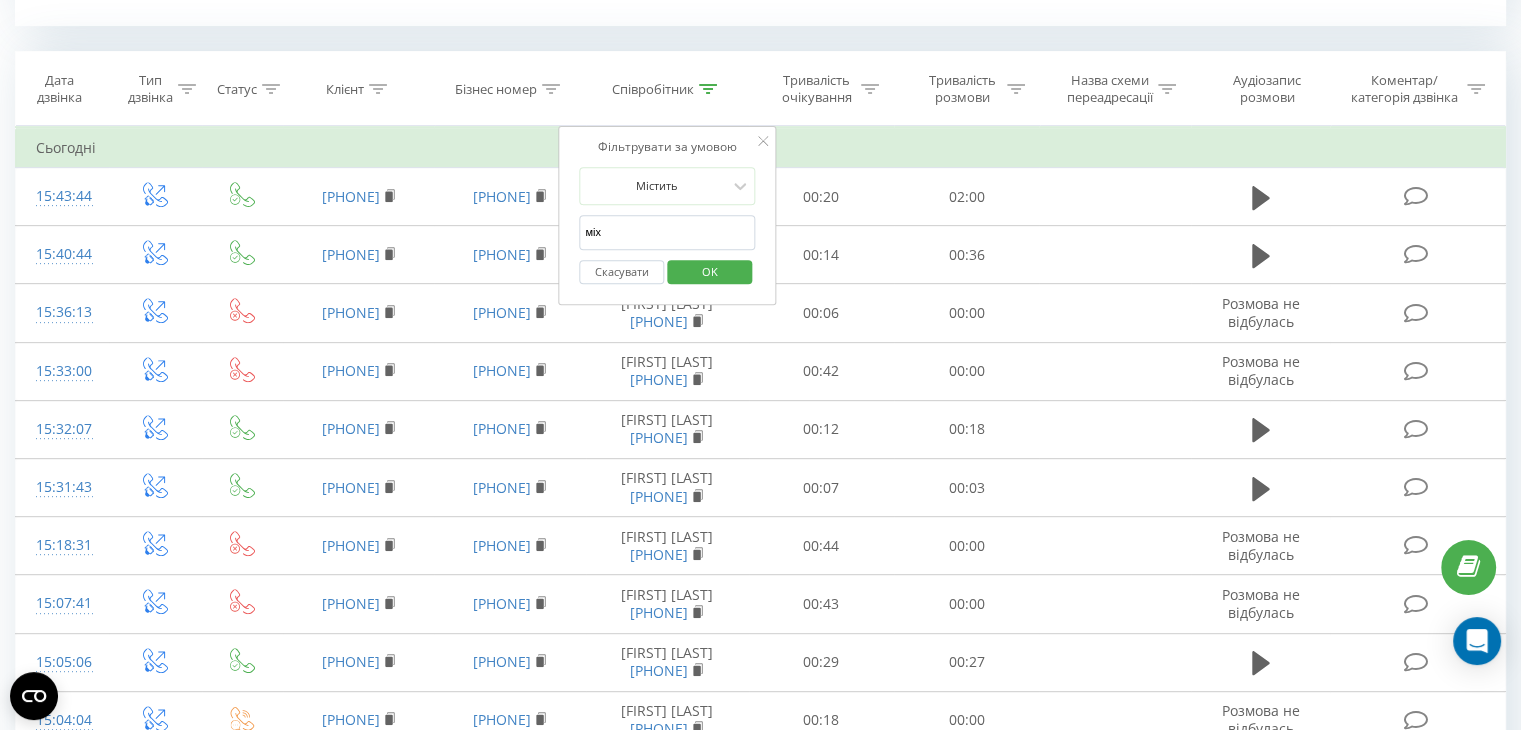 type on "міх" 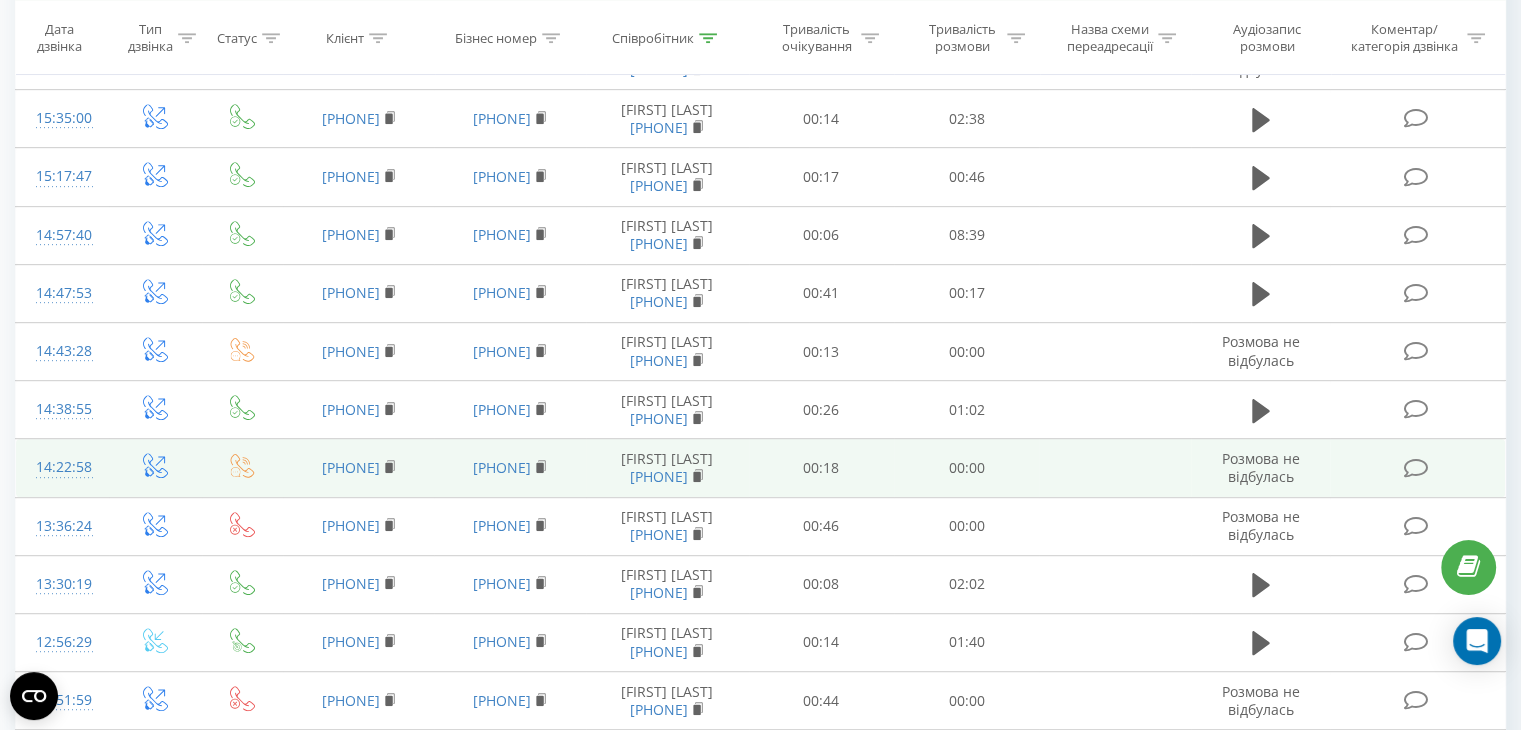 scroll, scrollTop: 936, scrollLeft: 0, axis: vertical 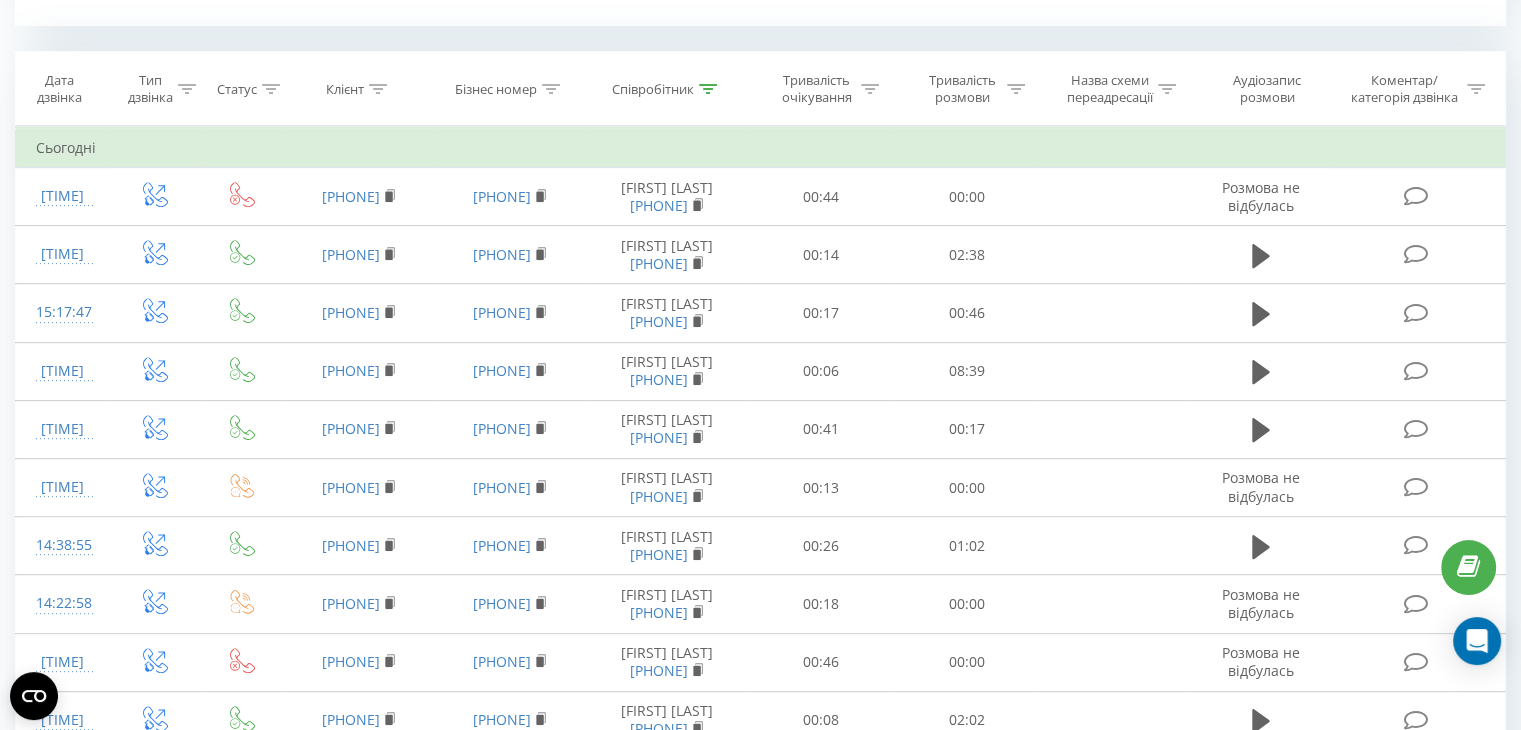 click at bounding box center (708, 89) 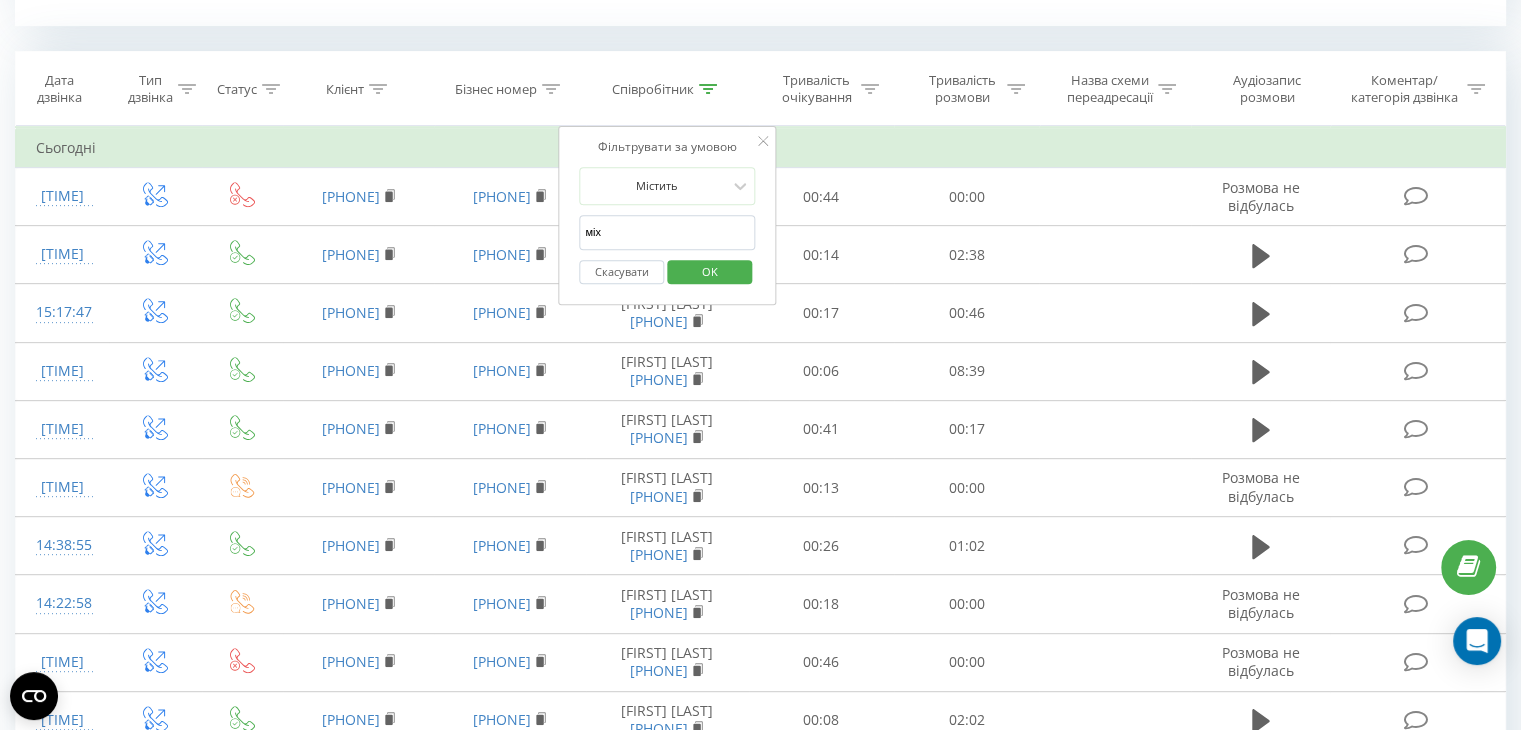 click on "міх" at bounding box center [667, 232] 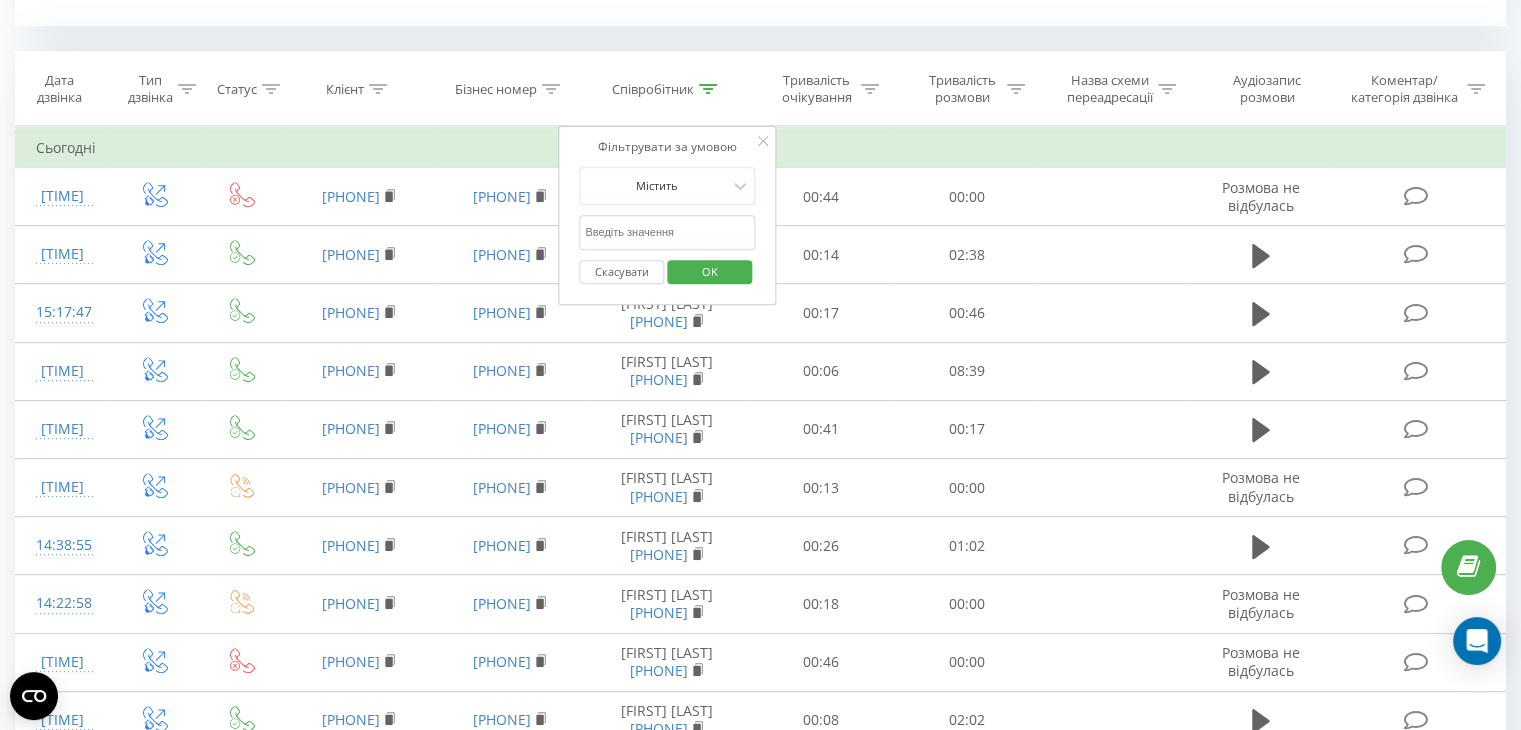 type 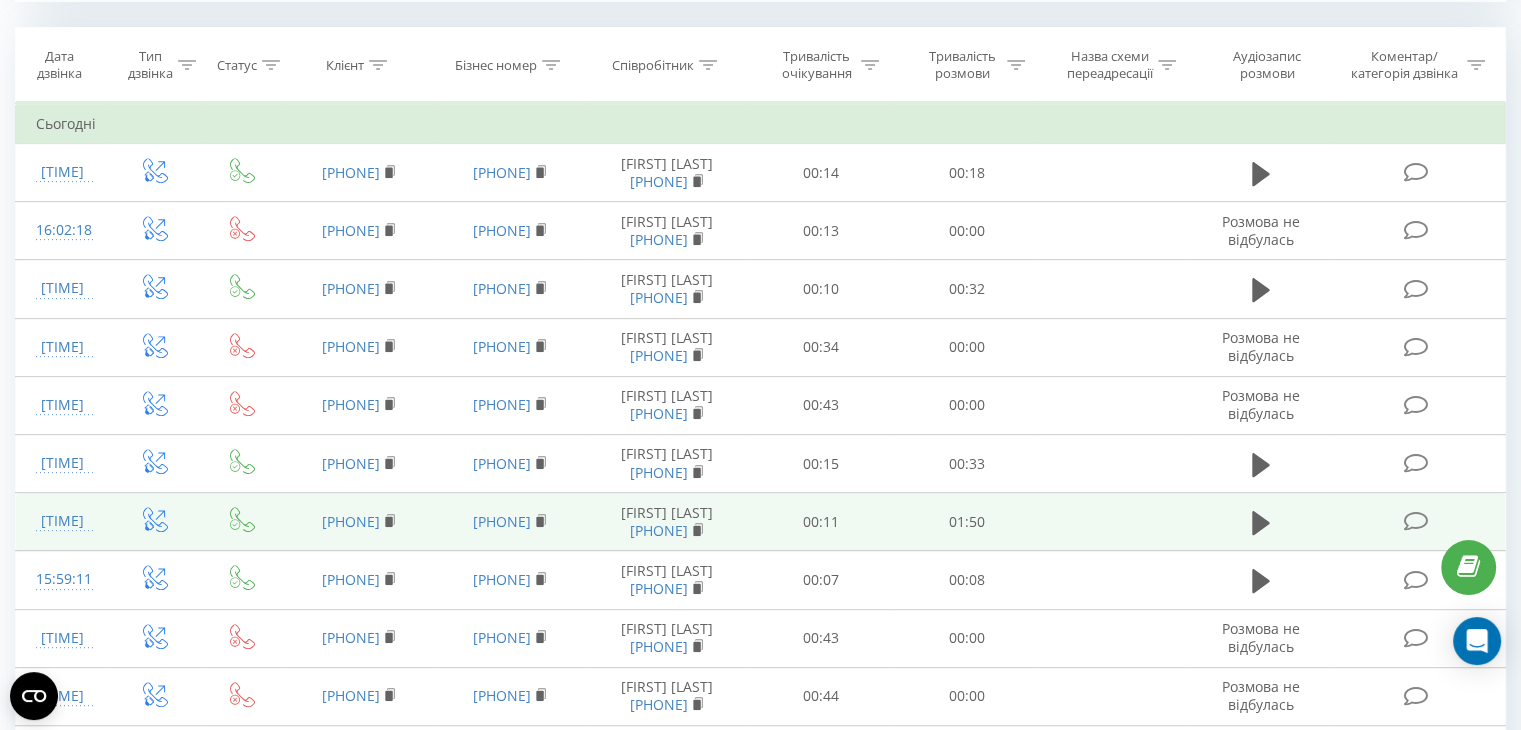 scroll, scrollTop: 836, scrollLeft: 0, axis: vertical 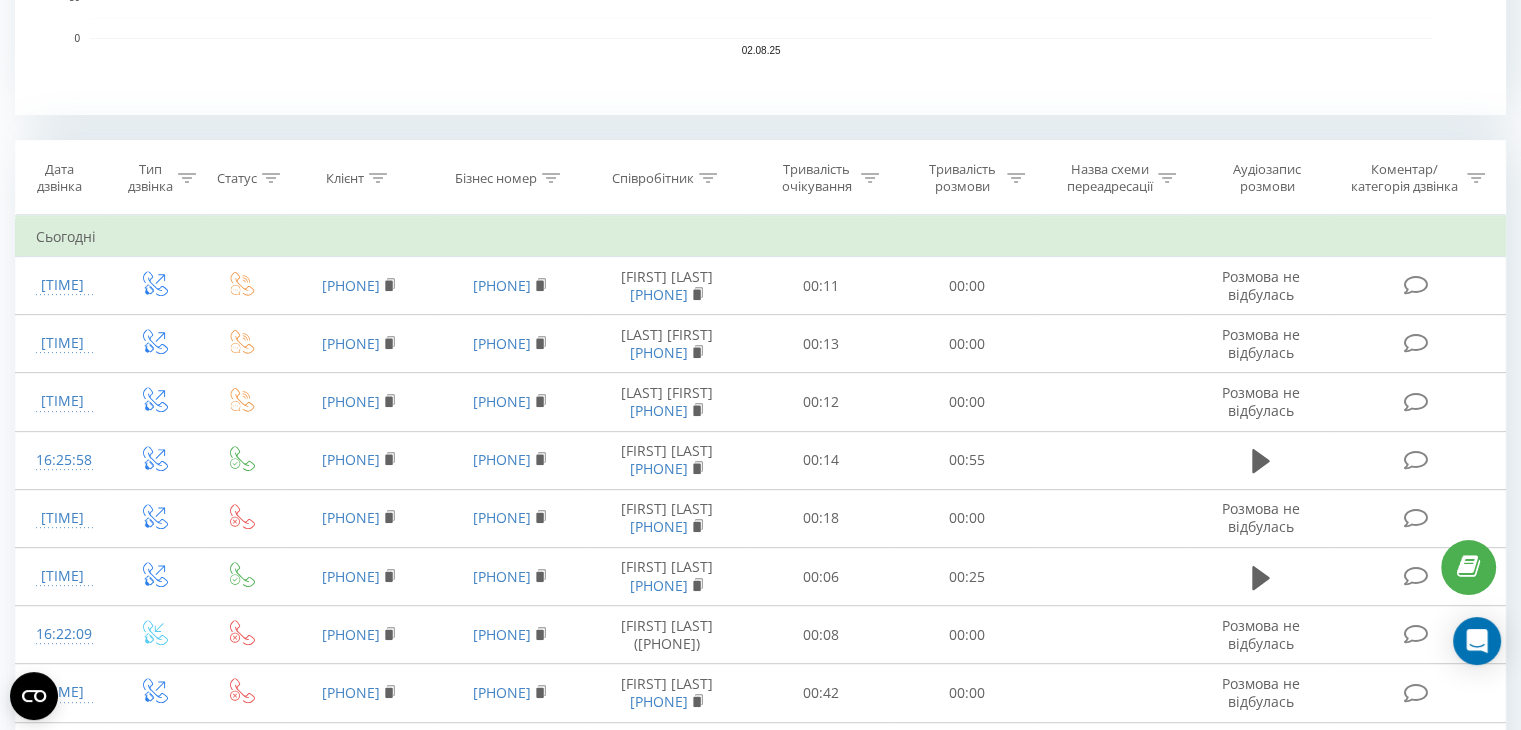 click on "Співробітник" at bounding box center (667, 178) 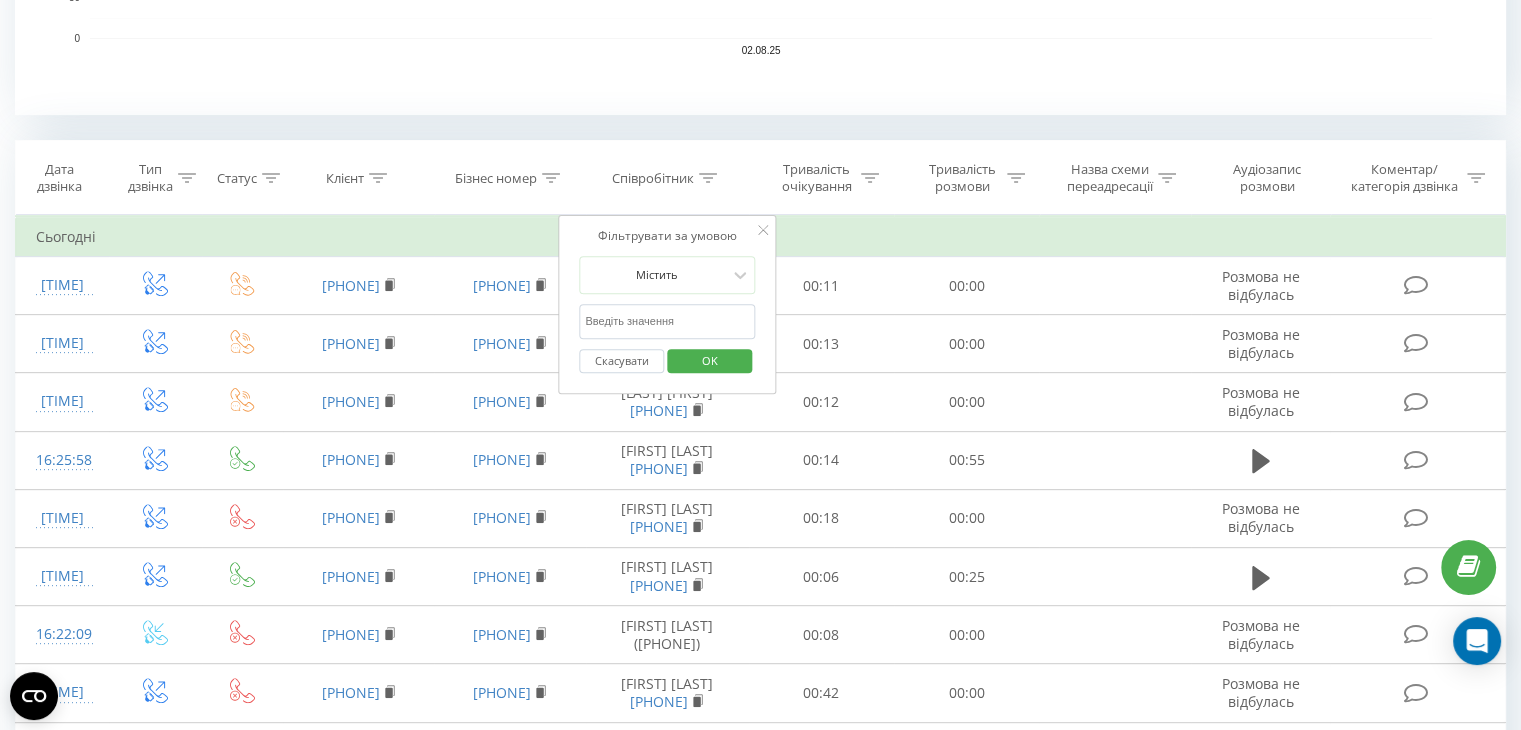 click at bounding box center [667, 321] 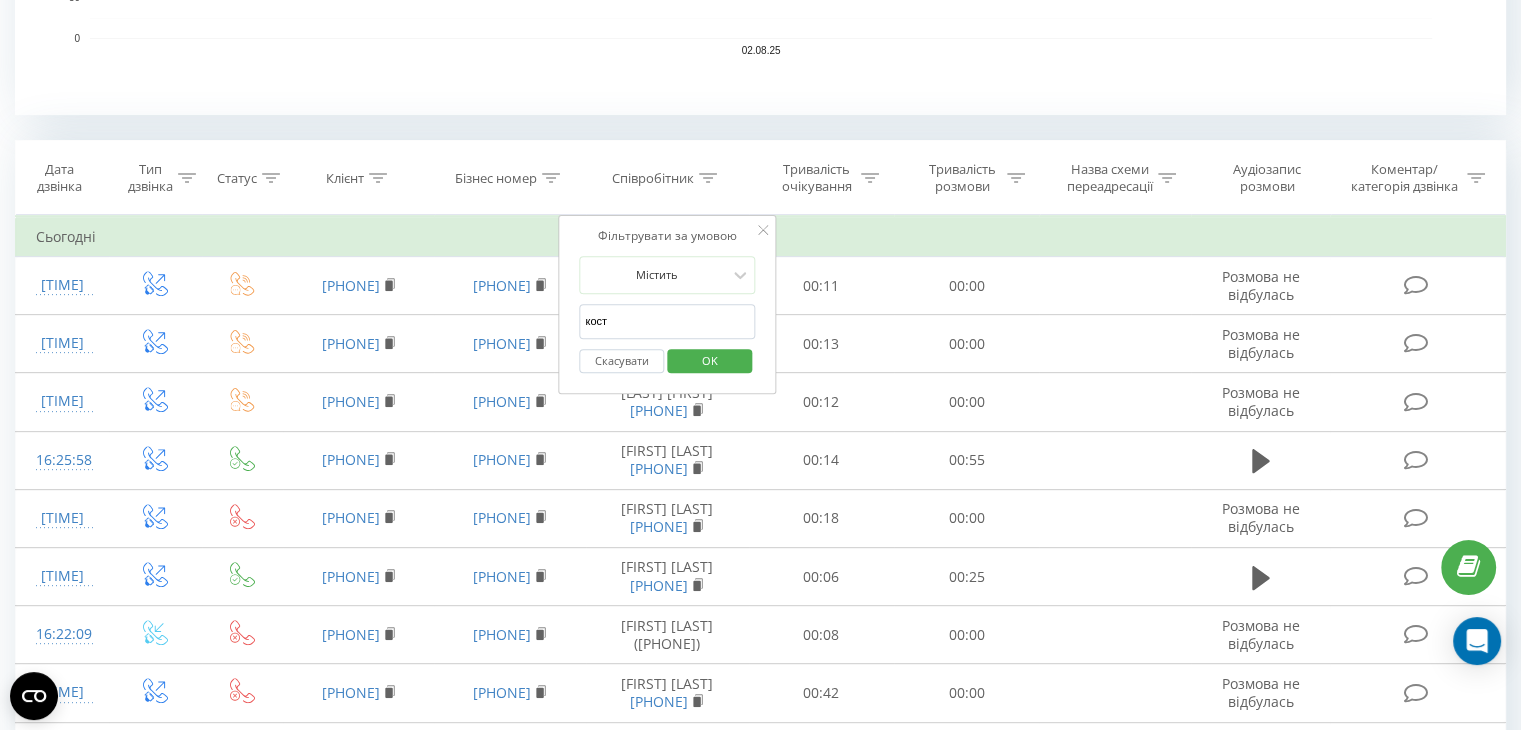 click on "OK" at bounding box center [710, 360] 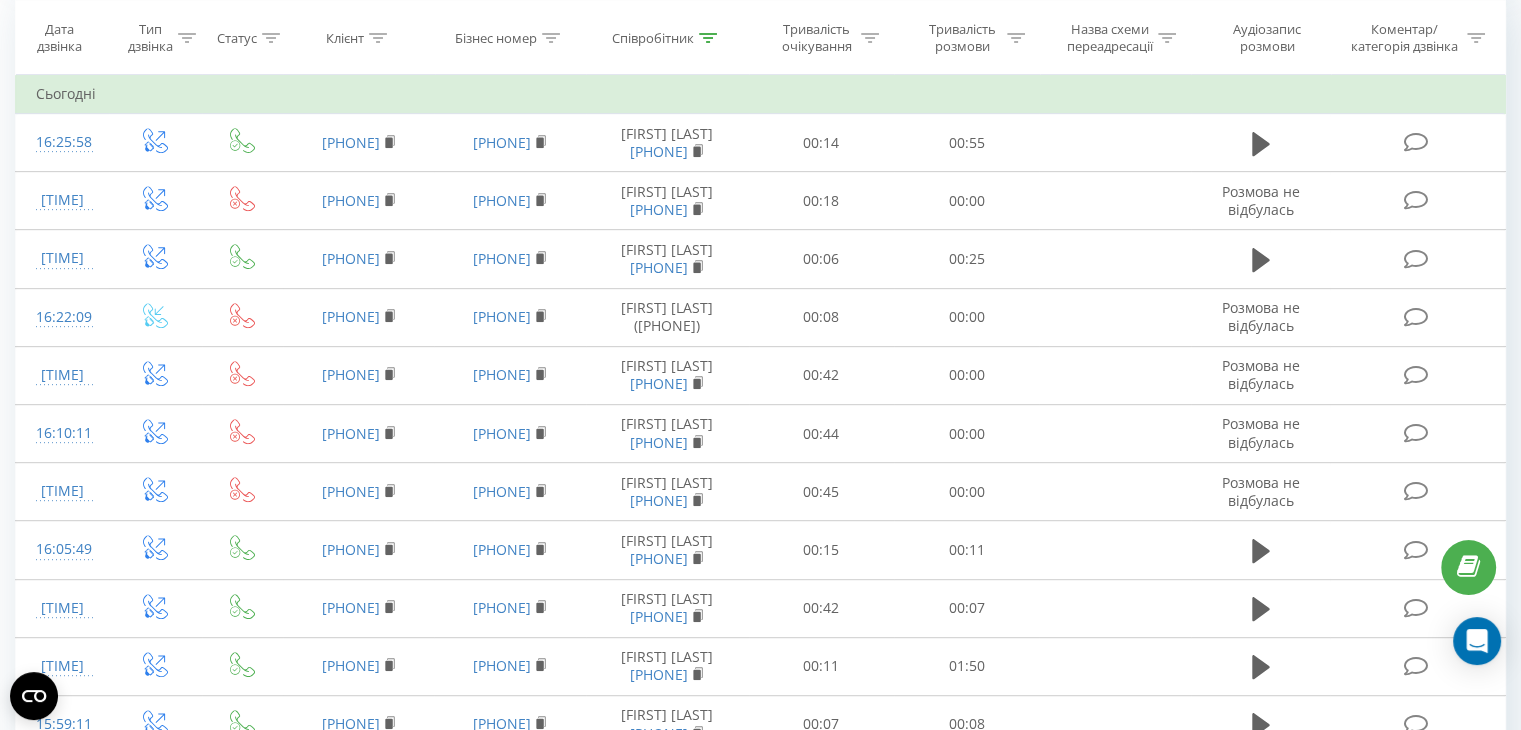 scroll, scrollTop: 826, scrollLeft: 0, axis: vertical 